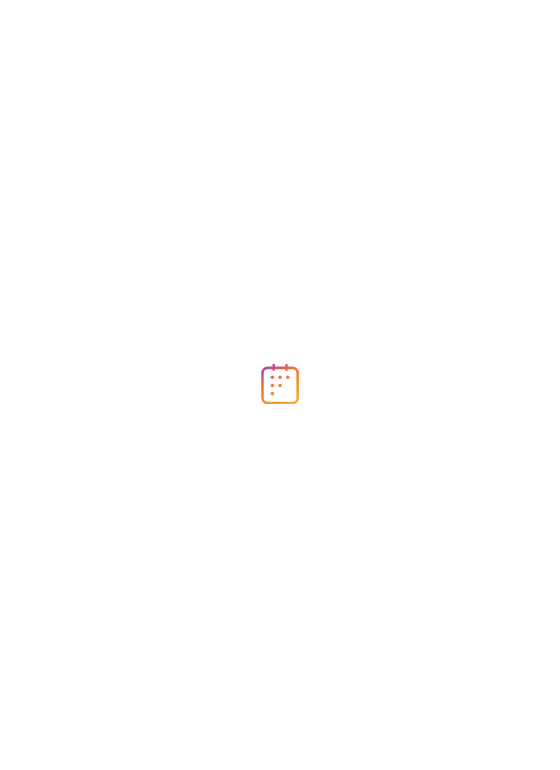 scroll, scrollTop: 0, scrollLeft: 0, axis: both 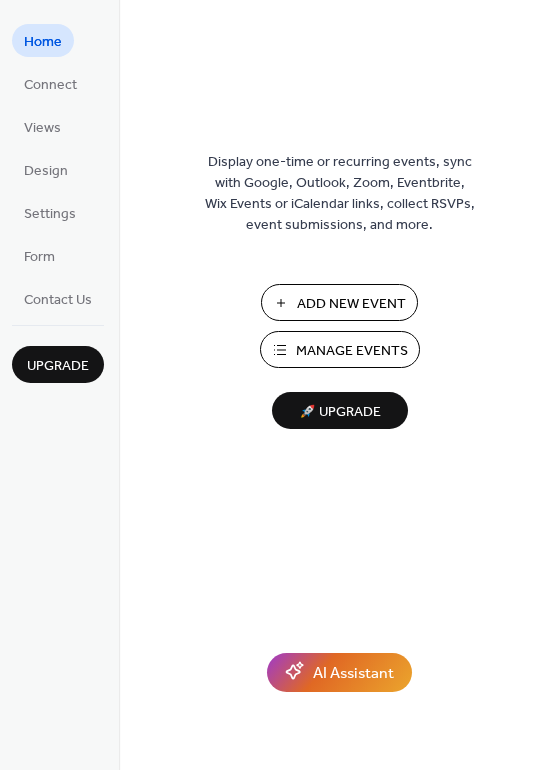 click on "Manage Events" at bounding box center [352, 351] 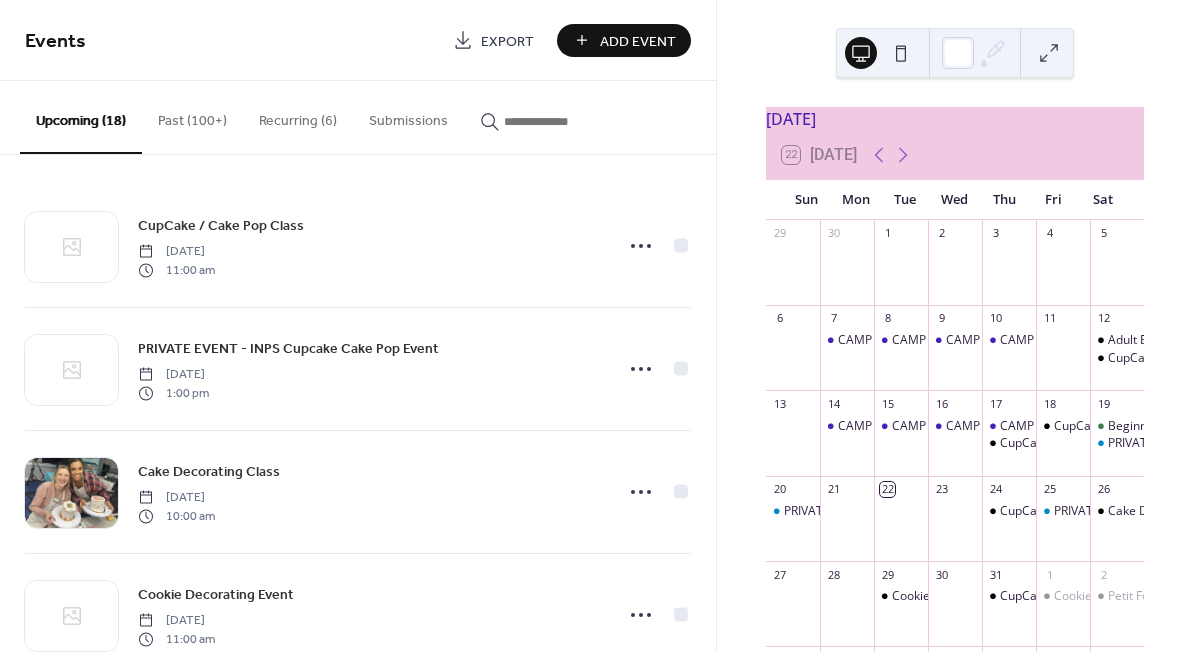 scroll, scrollTop: 0, scrollLeft: 0, axis: both 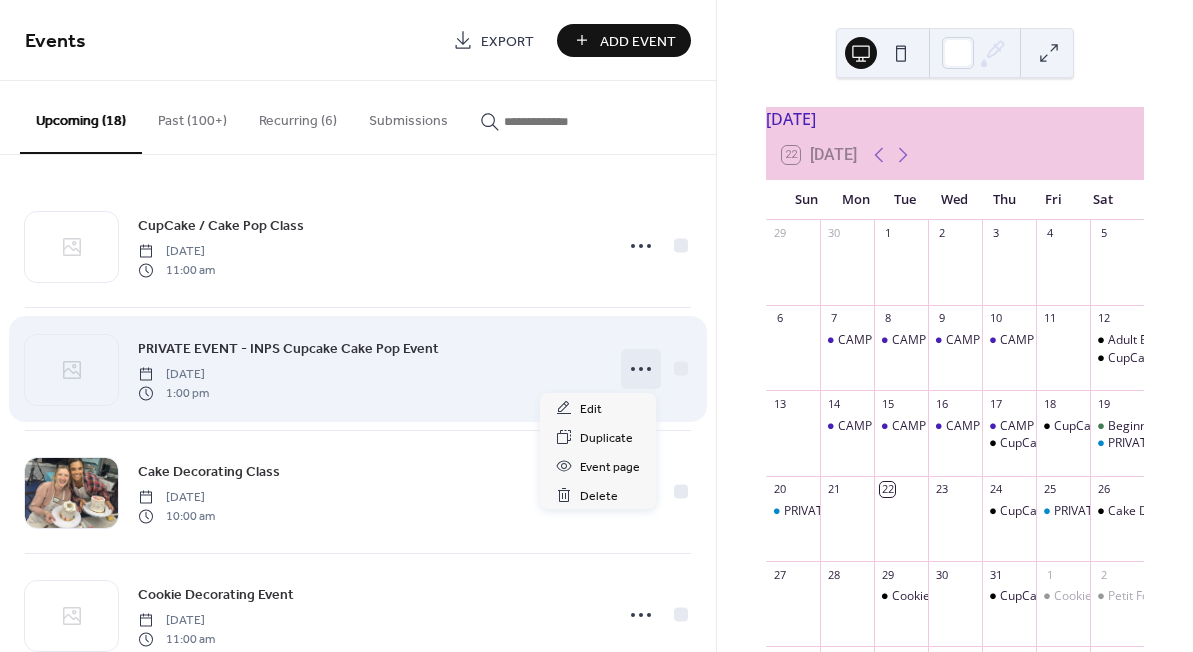 click 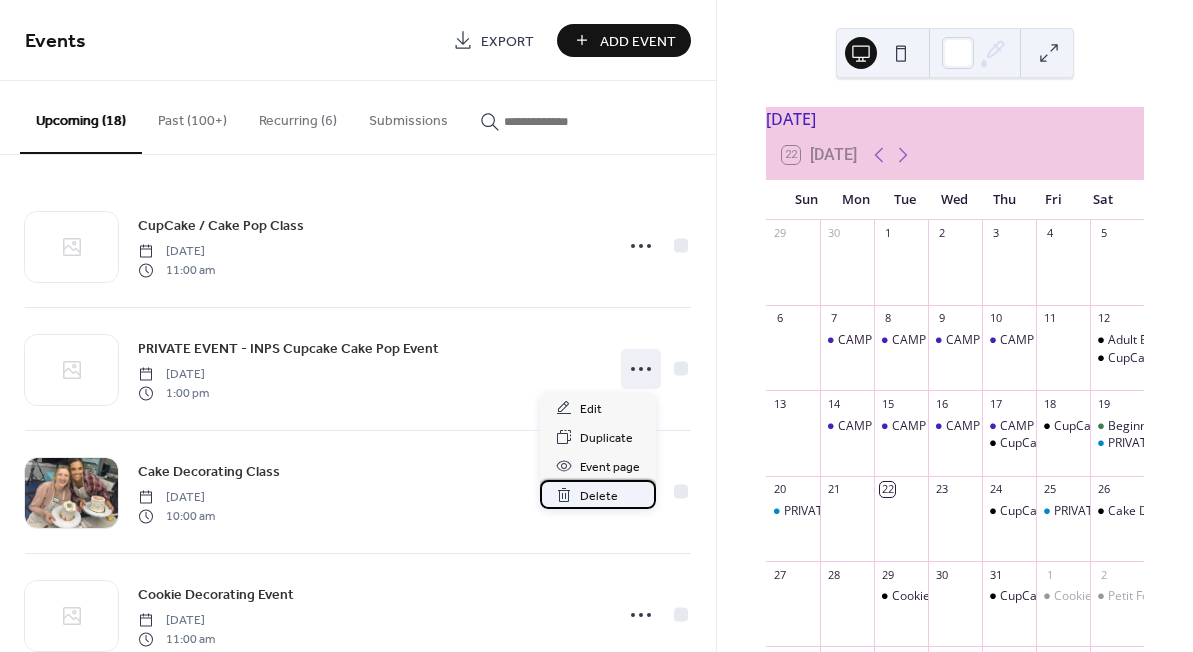 click on "Delete" at bounding box center (599, 496) 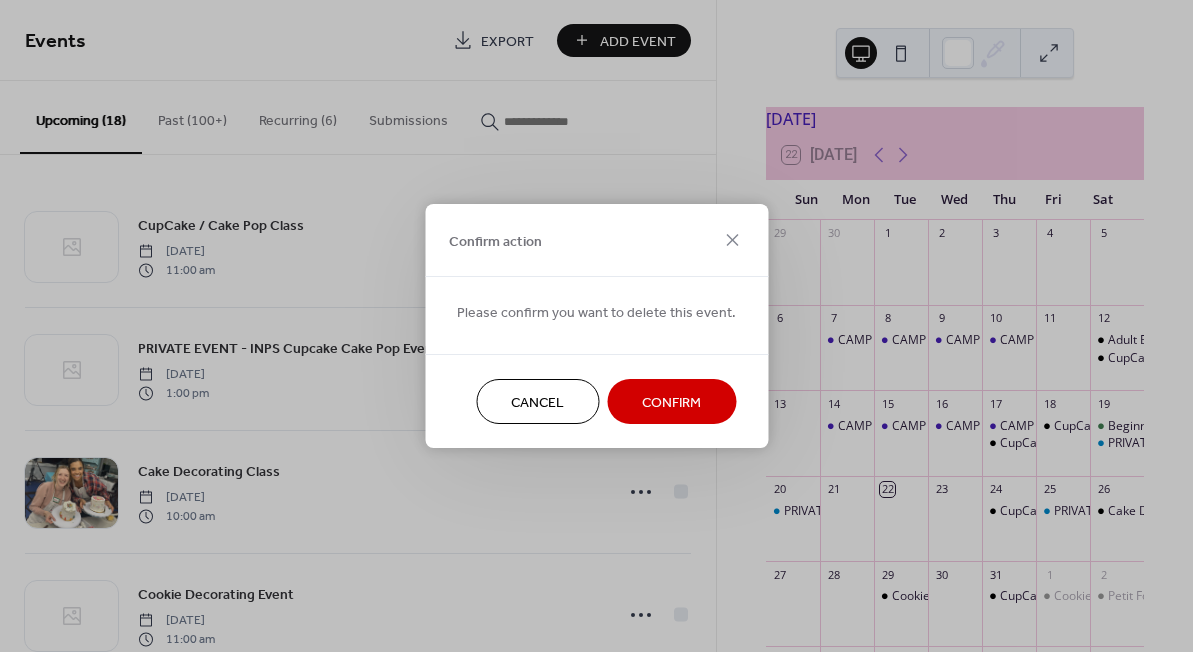 click on "Confirm" at bounding box center (671, 401) 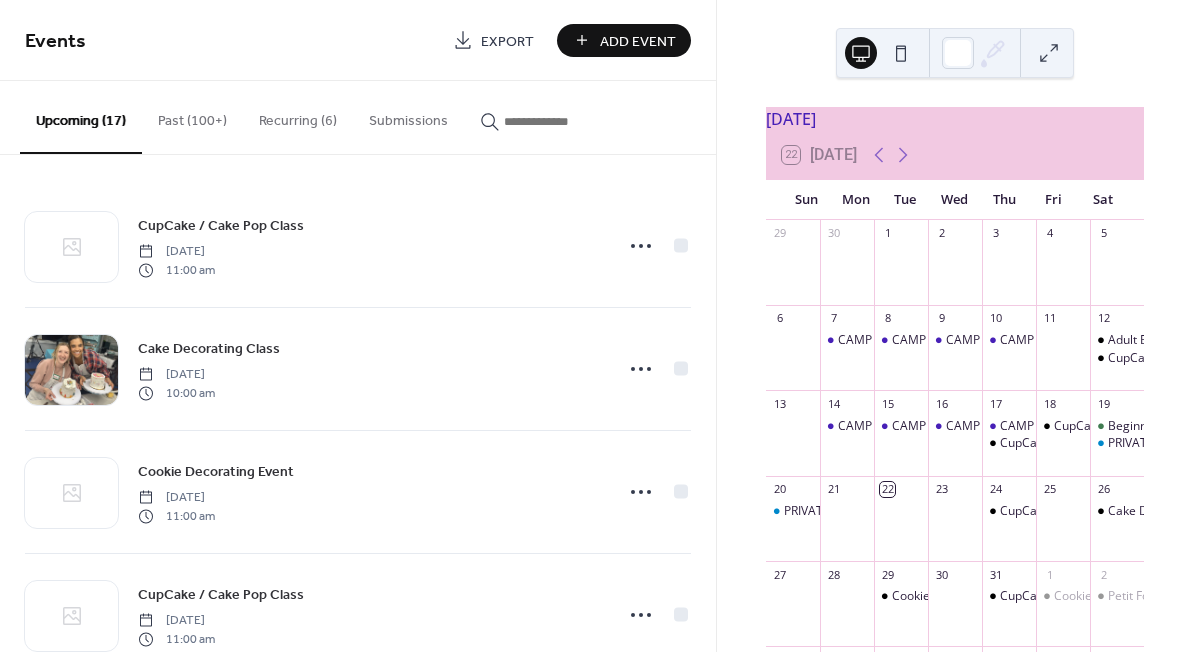 scroll, scrollTop: 435, scrollLeft: 0, axis: vertical 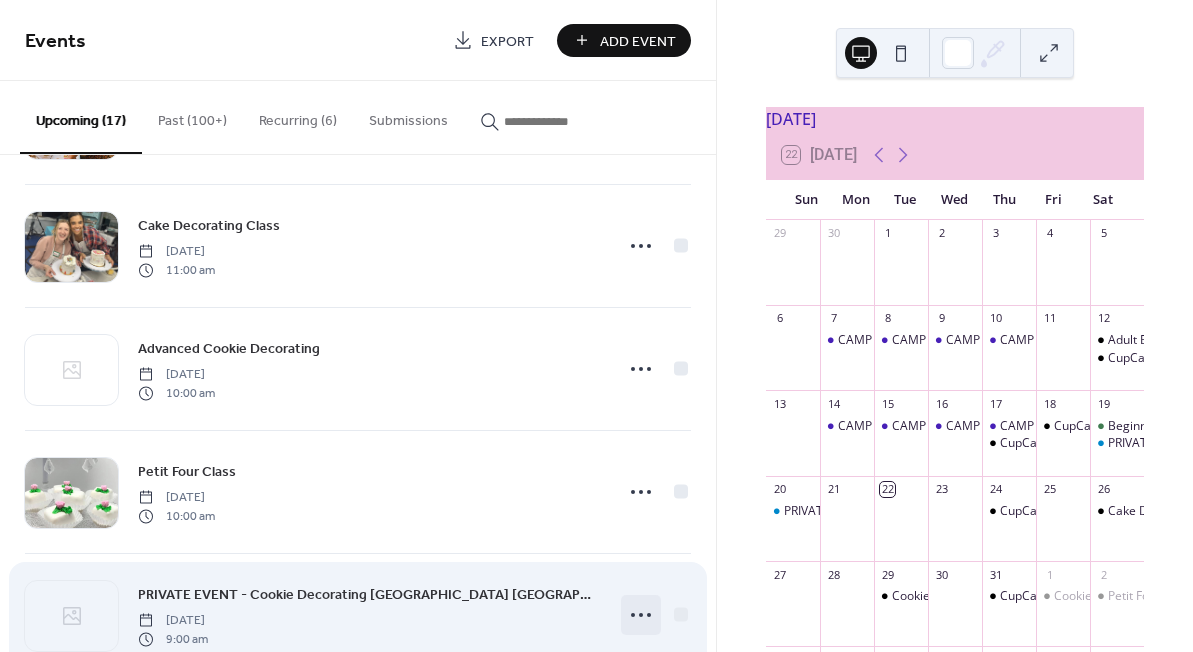 click 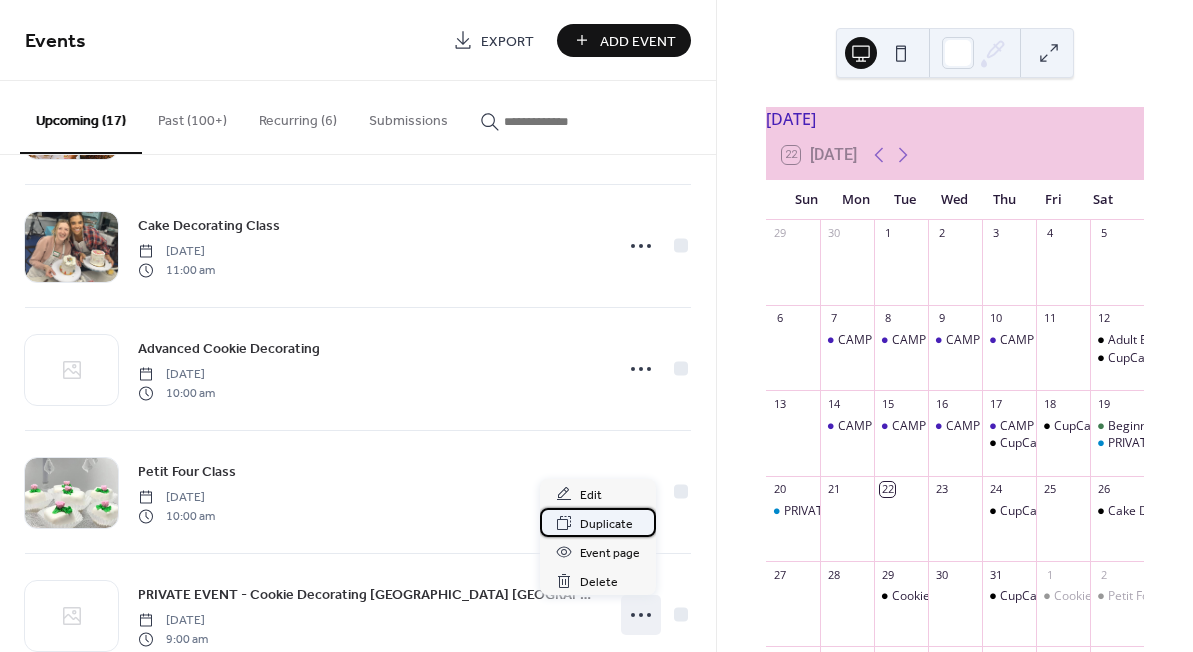 click on "Duplicate" at bounding box center (606, 524) 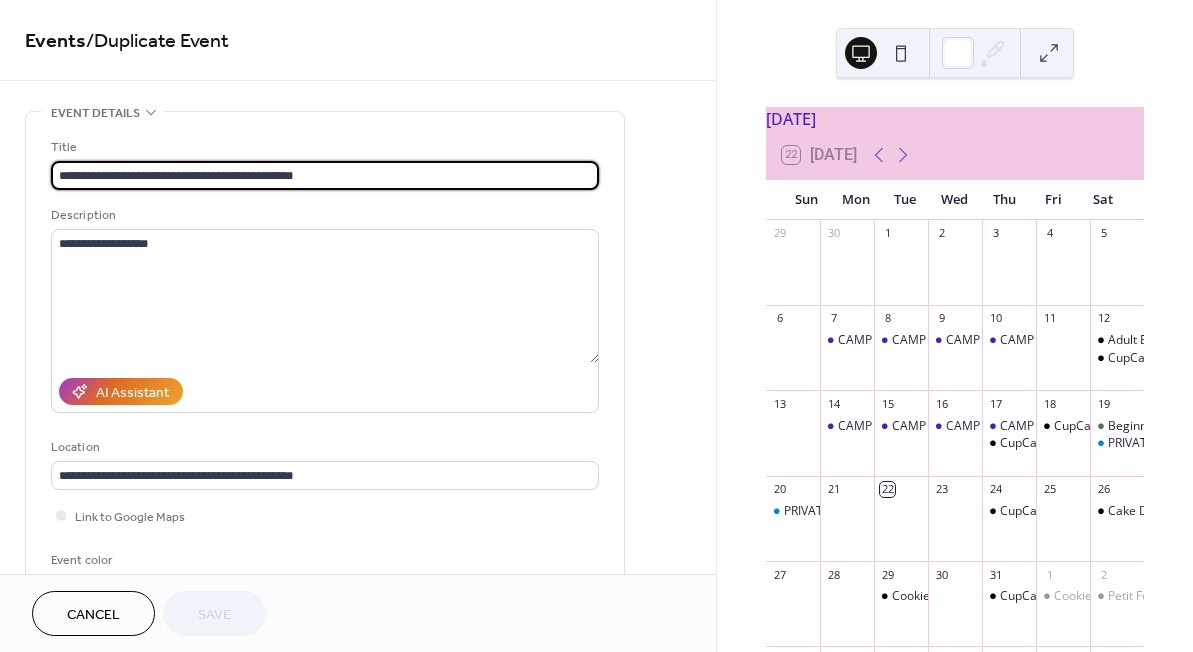 drag, startPoint x: 354, startPoint y: 172, endPoint x: 333, endPoint y: 191, distance: 28.319605 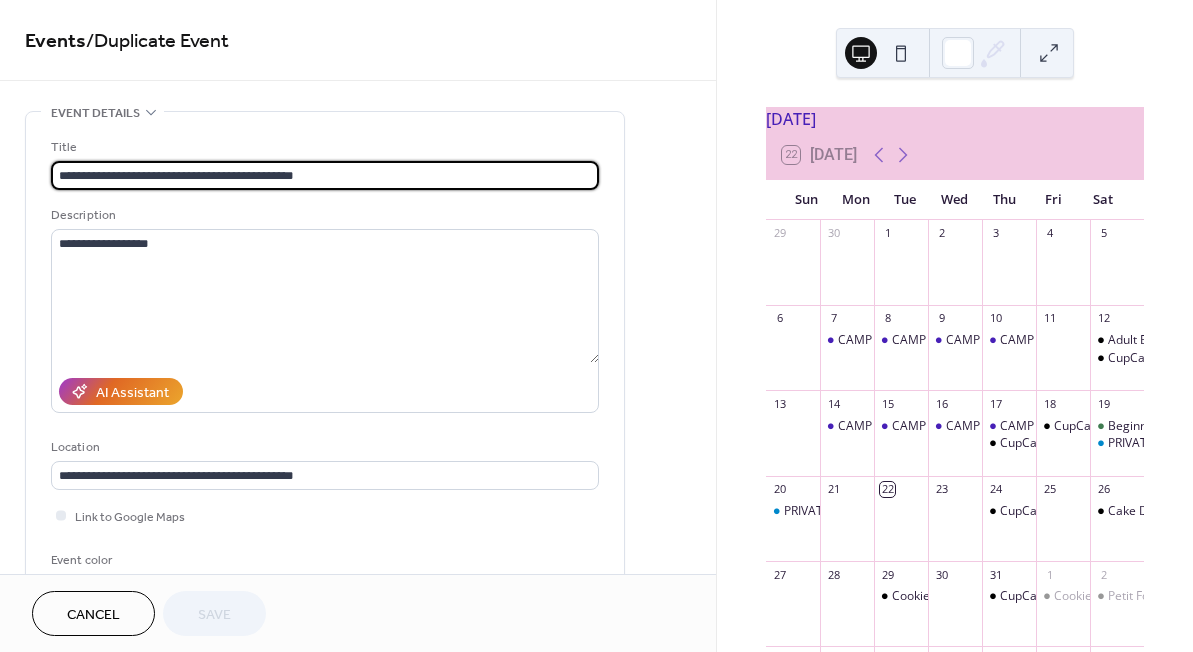 click on "**********" at bounding box center [325, 370] 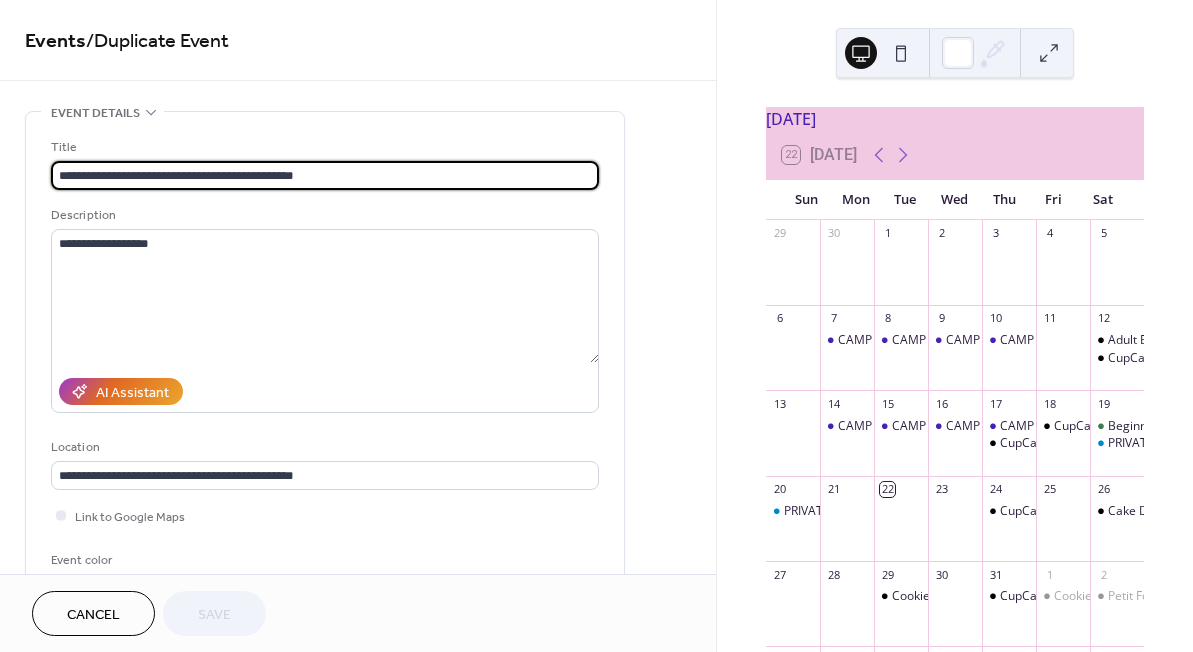 scroll, scrollTop: 1, scrollLeft: 0, axis: vertical 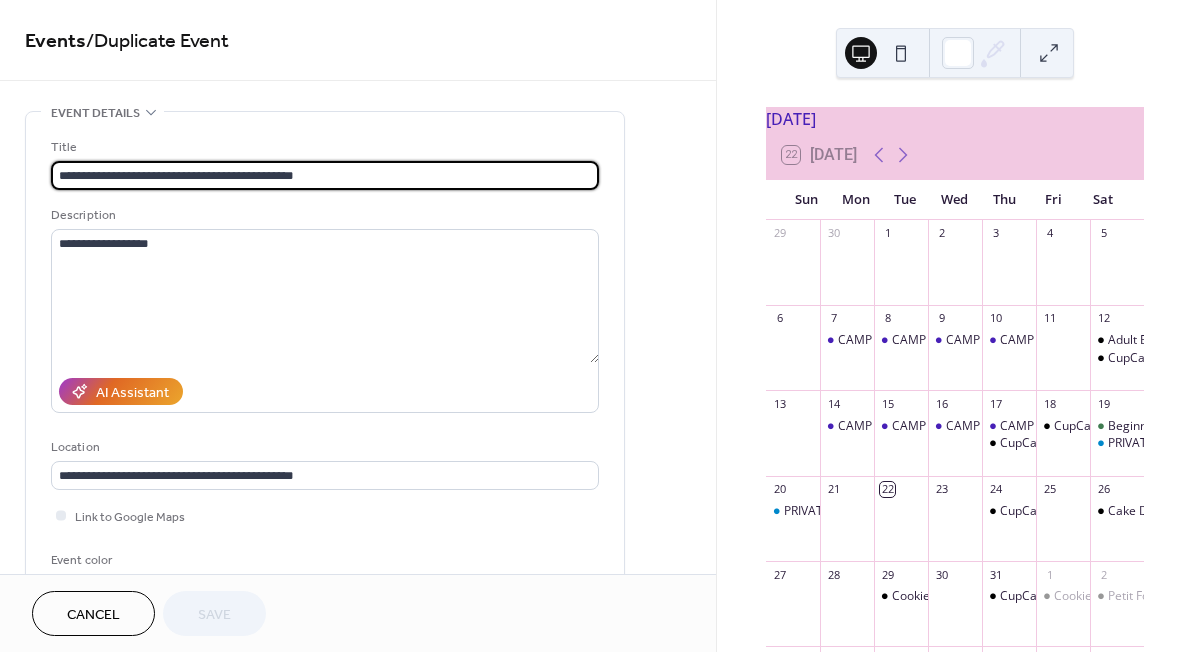 drag, startPoint x: 367, startPoint y: 166, endPoint x: 175, endPoint y: 183, distance: 192.75113 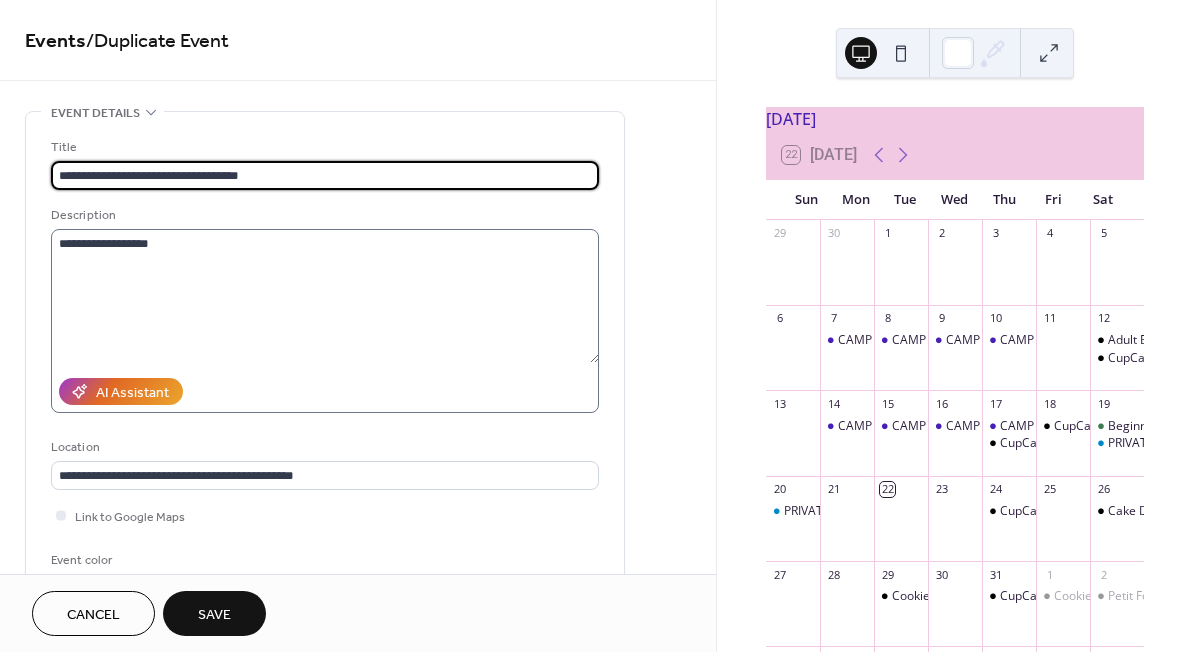 type on "**********" 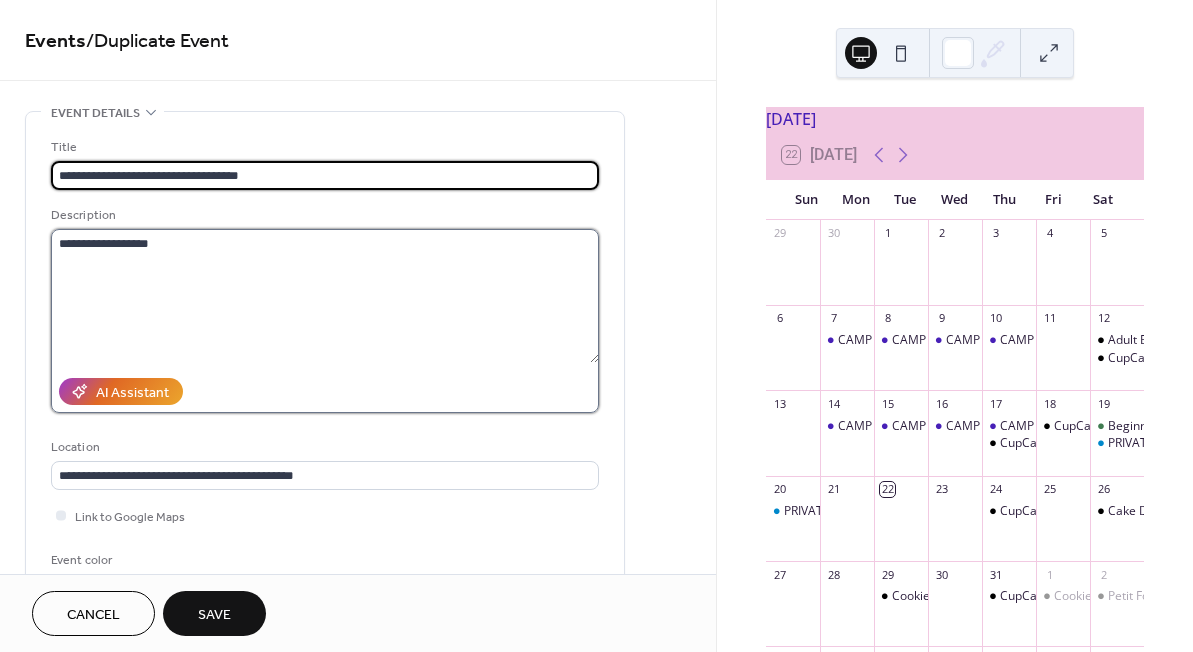 click on "**********" at bounding box center [325, 296] 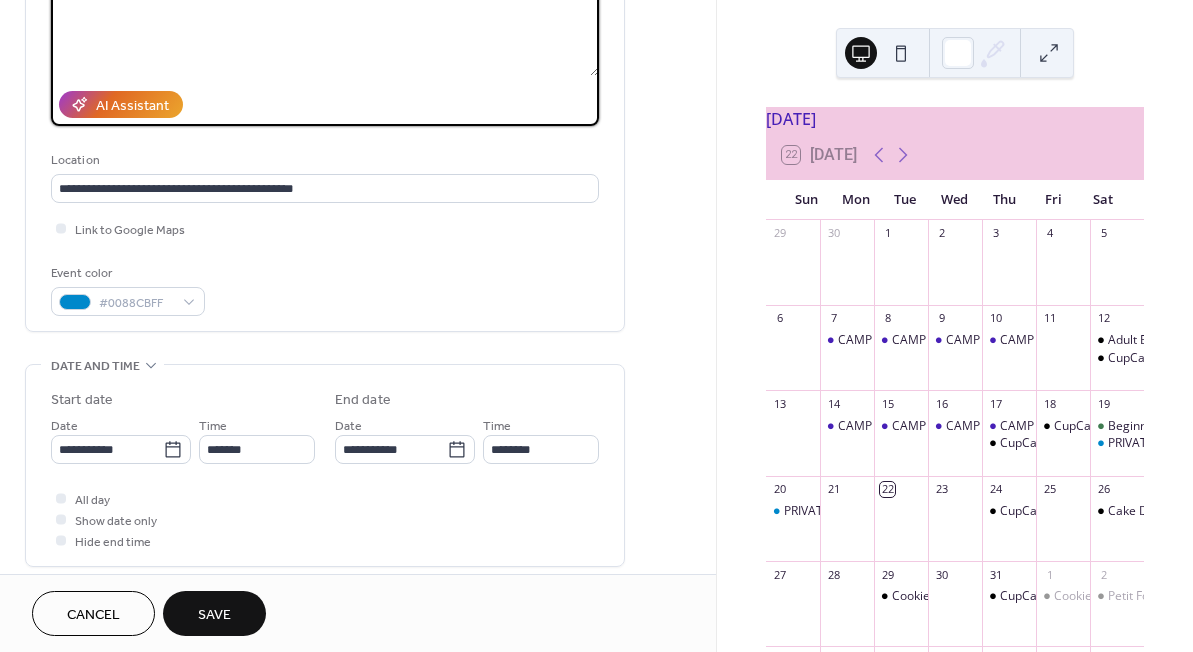 scroll, scrollTop: 293, scrollLeft: 0, axis: vertical 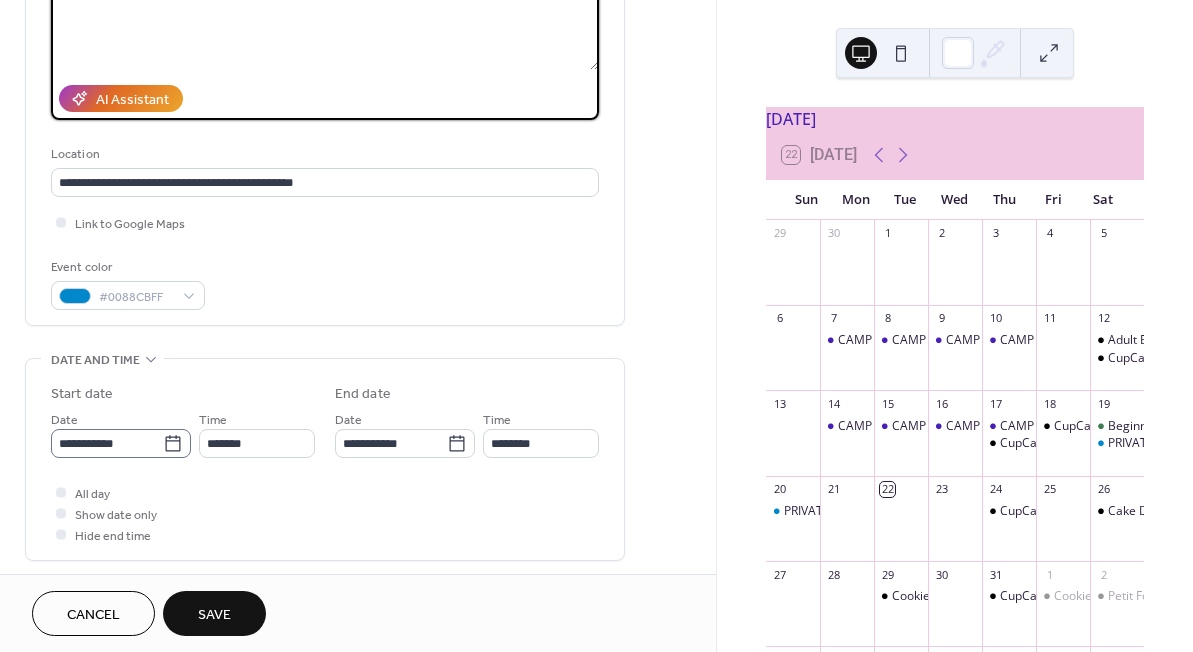 type on "**********" 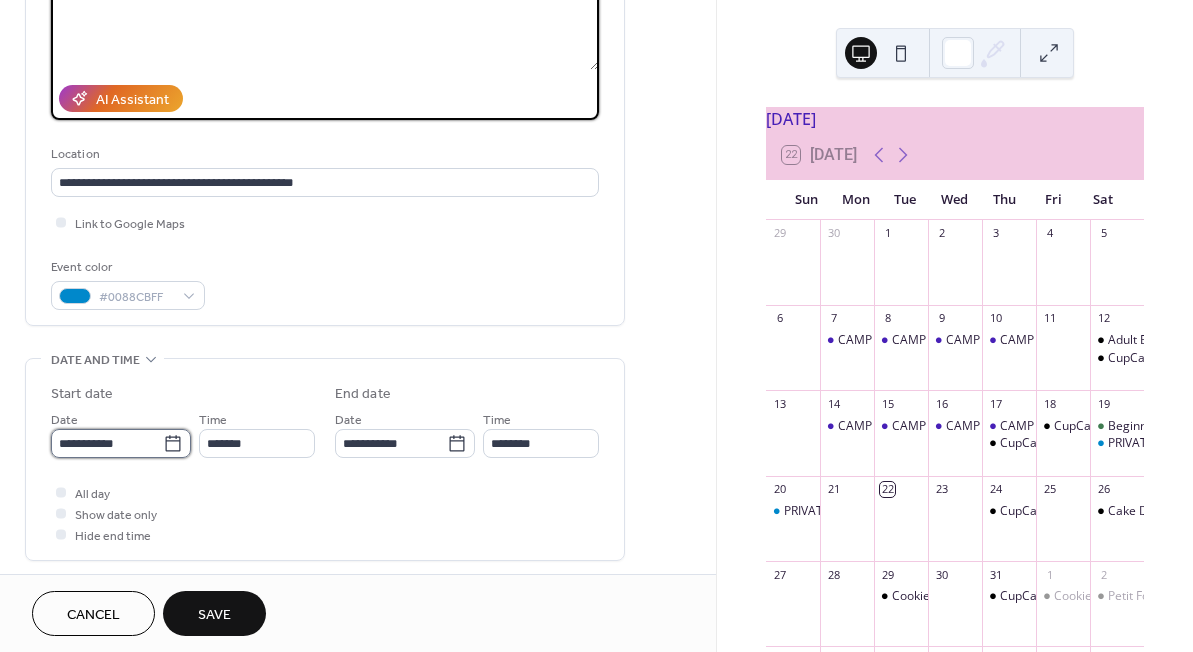 click on "**********" at bounding box center [107, 443] 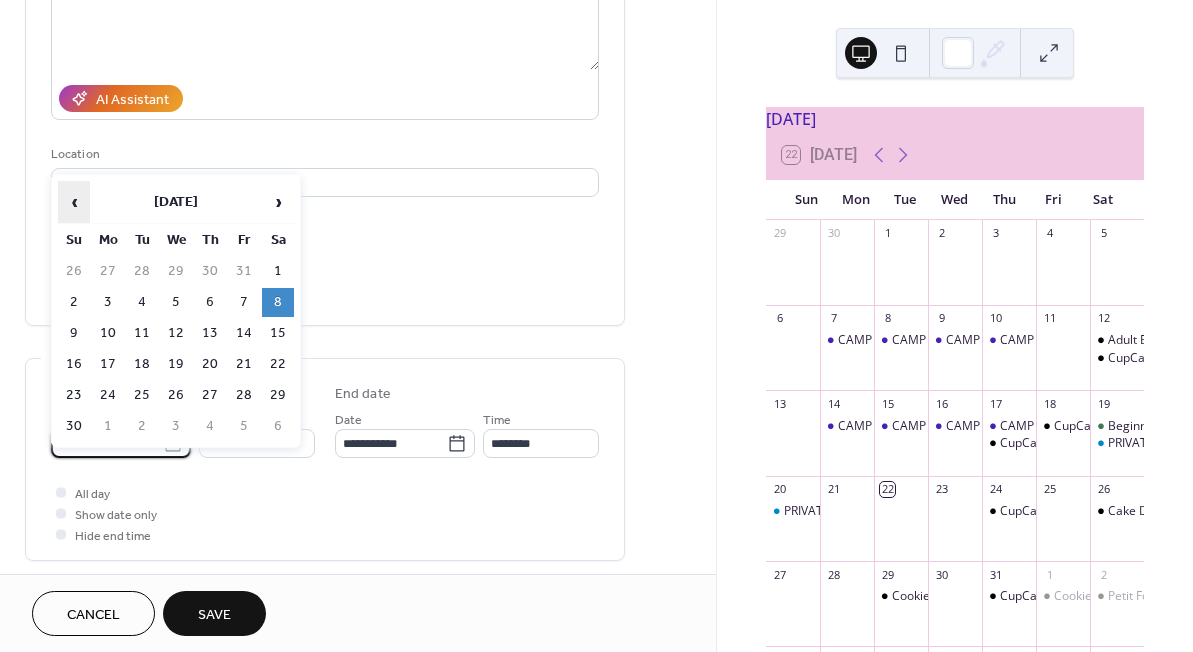click on "‹" at bounding box center [74, 202] 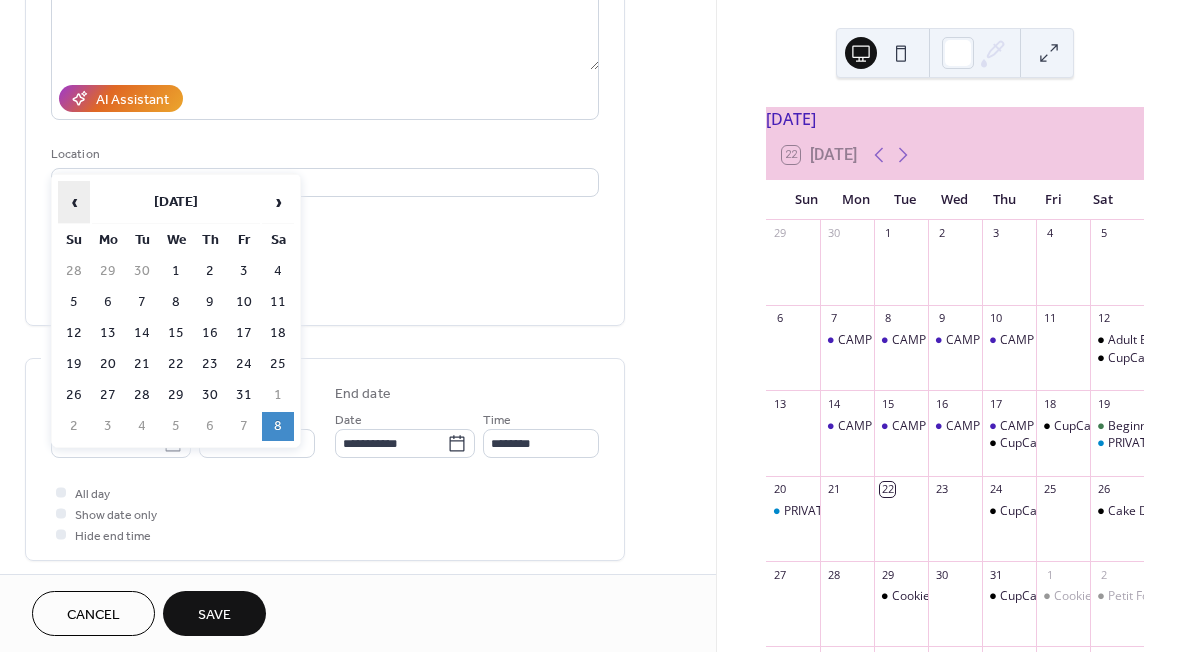 click on "‹" at bounding box center [74, 202] 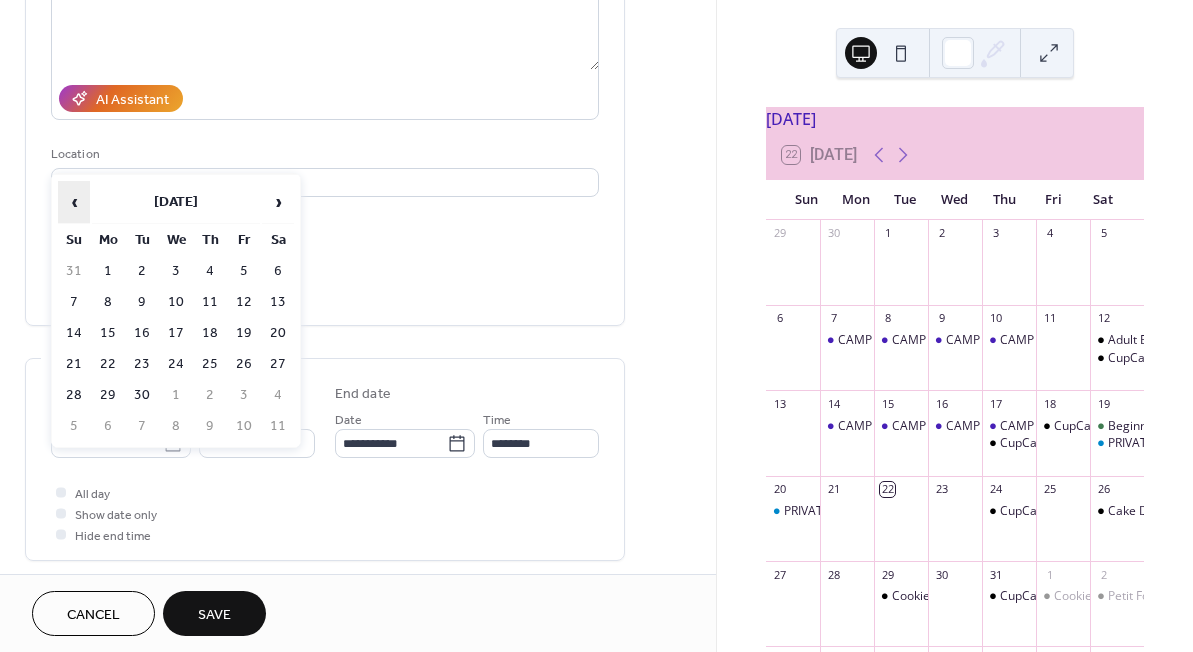 click on "‹" at bounding box center (74, 202) 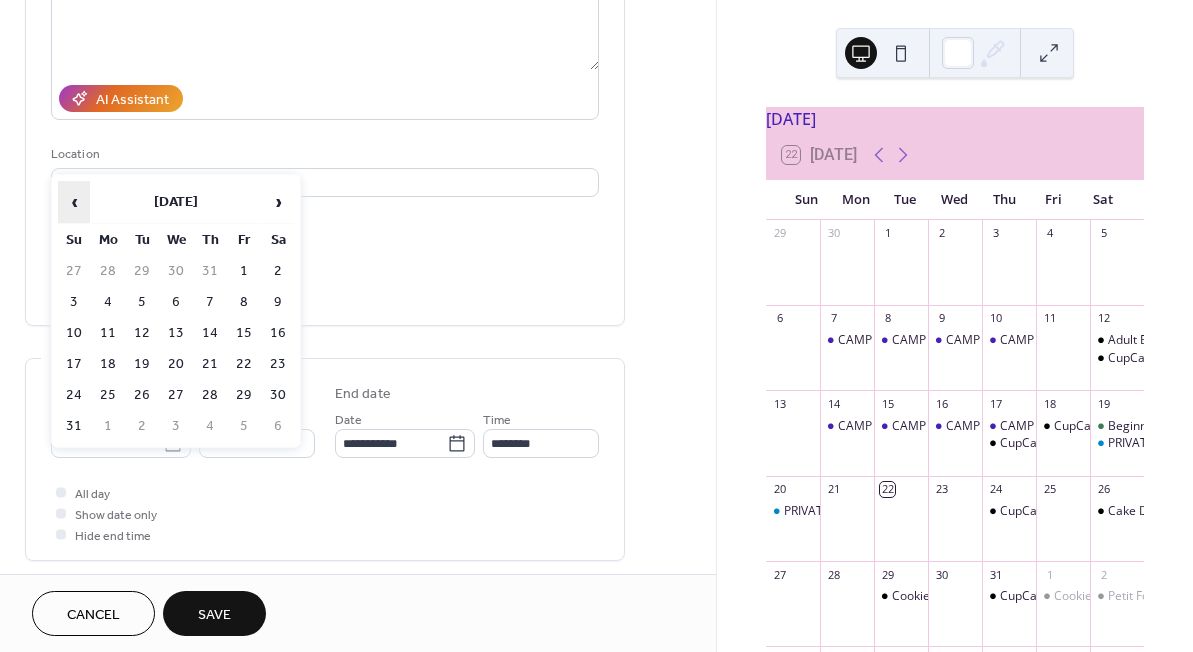 click on "‹" at bounding box center (74, 202) 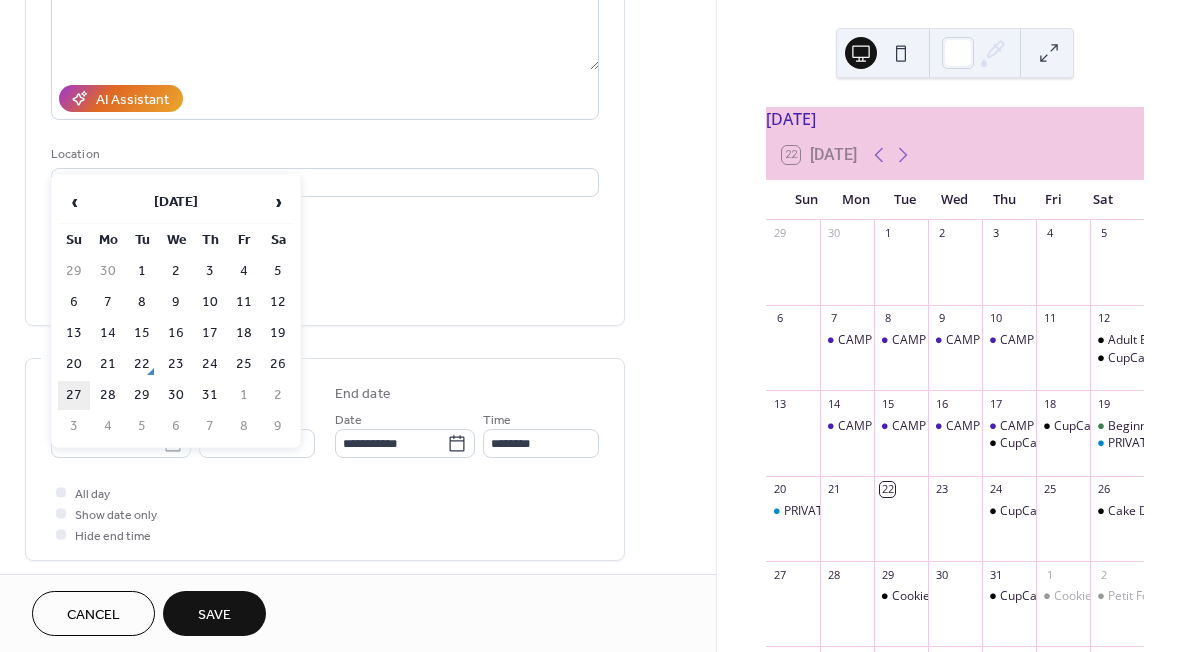 click on "27" at bounding box center (74, 395) 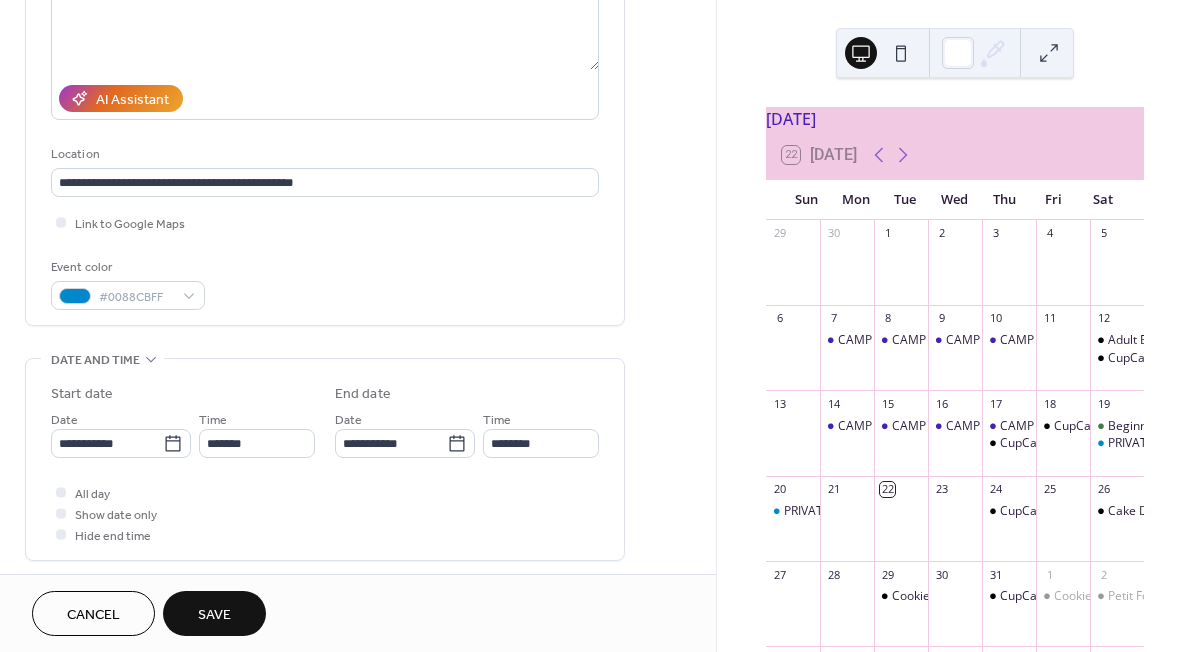 type on "**********" 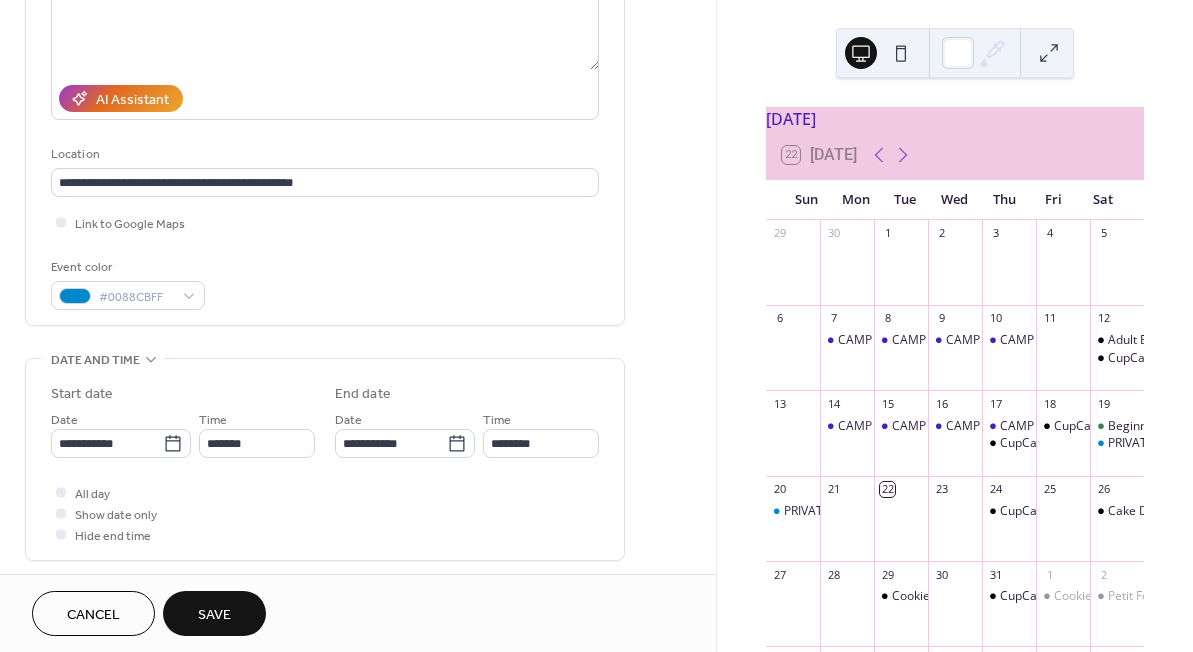 type on "**********" 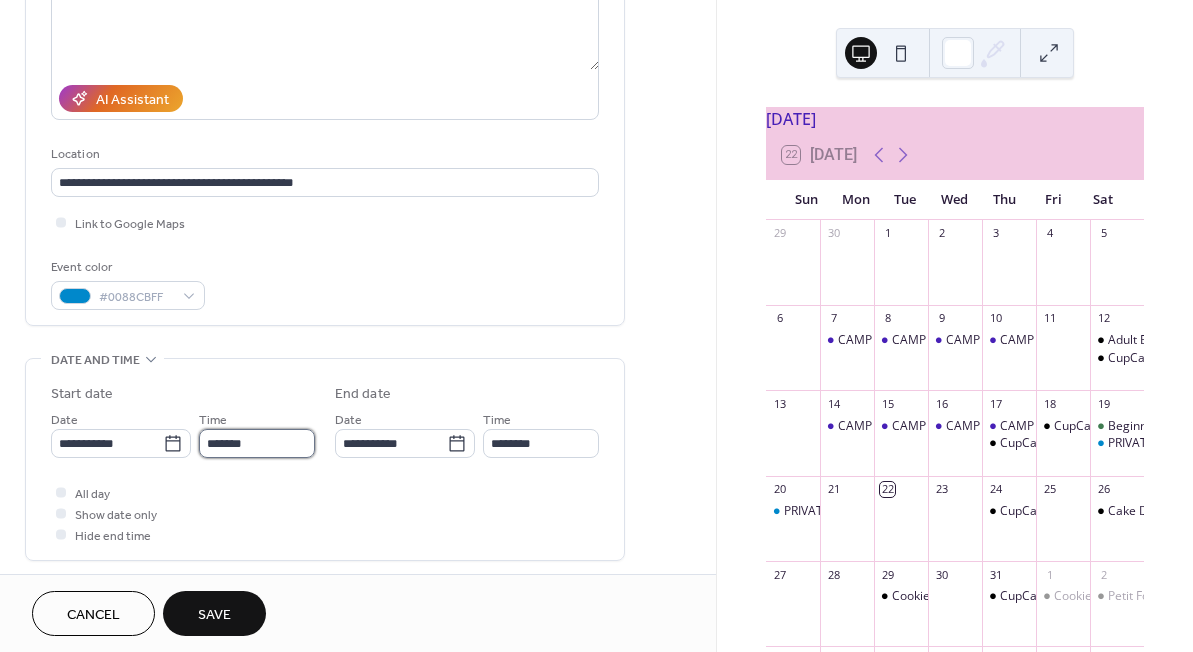 click on "*******" at bounding box center (257, 443) 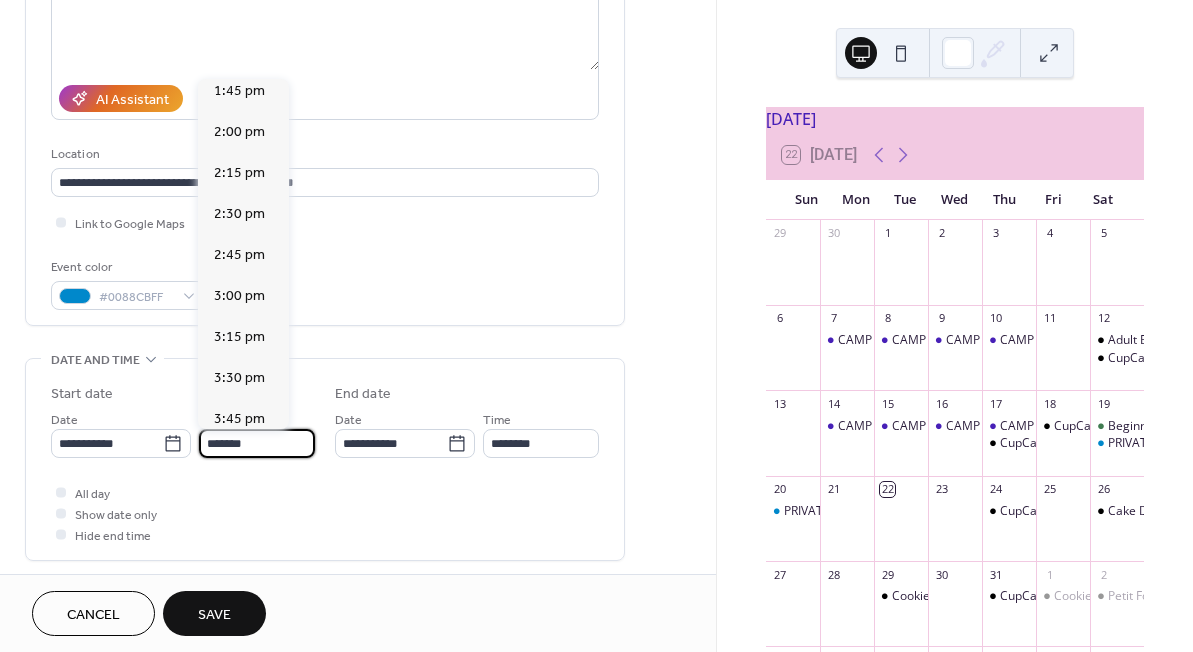 scroll, scrollTop: 2263, scrollLeft: 0, axis: vertical 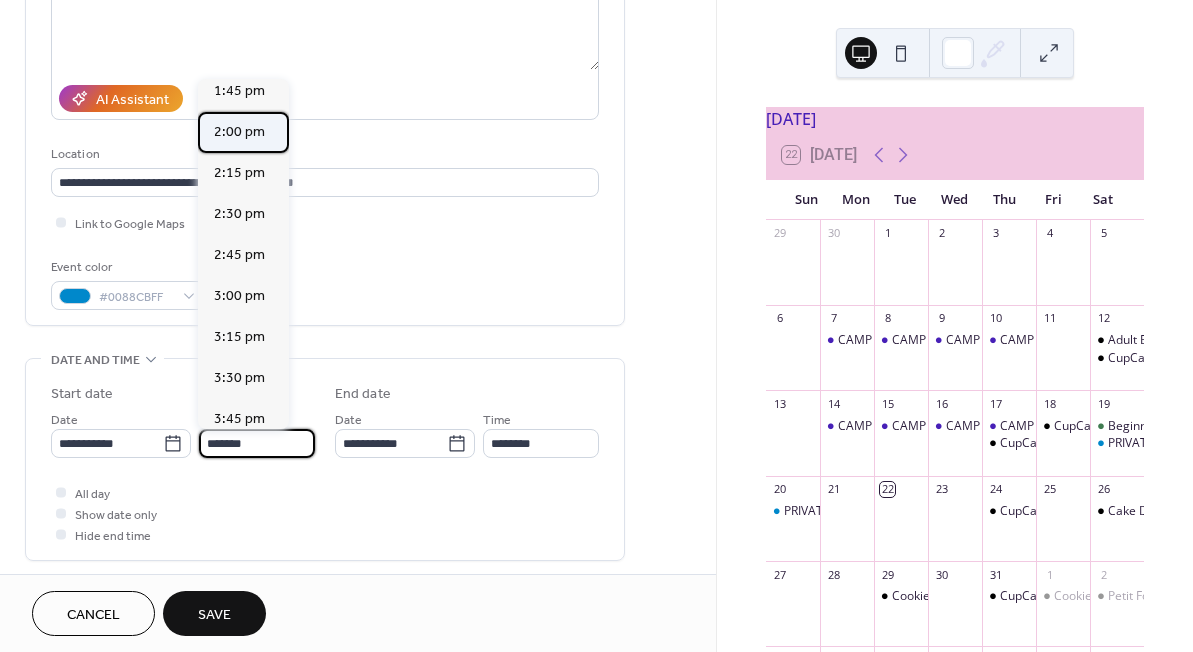 click on "2:00 pm" at bounding box center (239, 132) 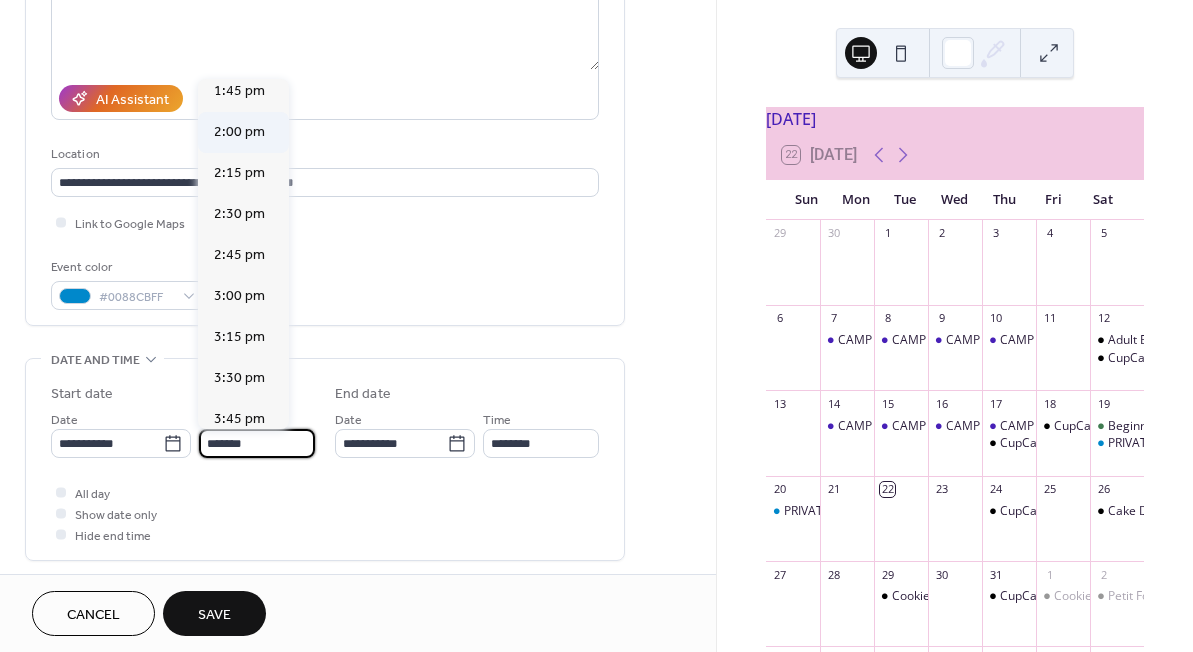 type on "*******" 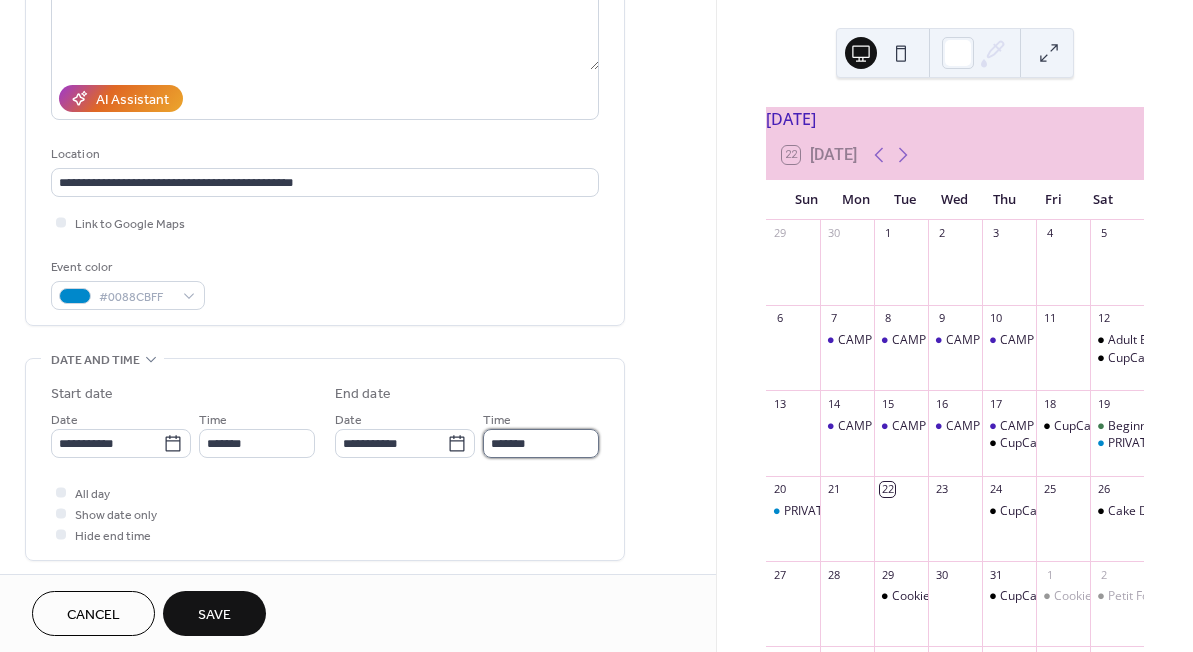 click on "*******" at bounding box center [541, 443] 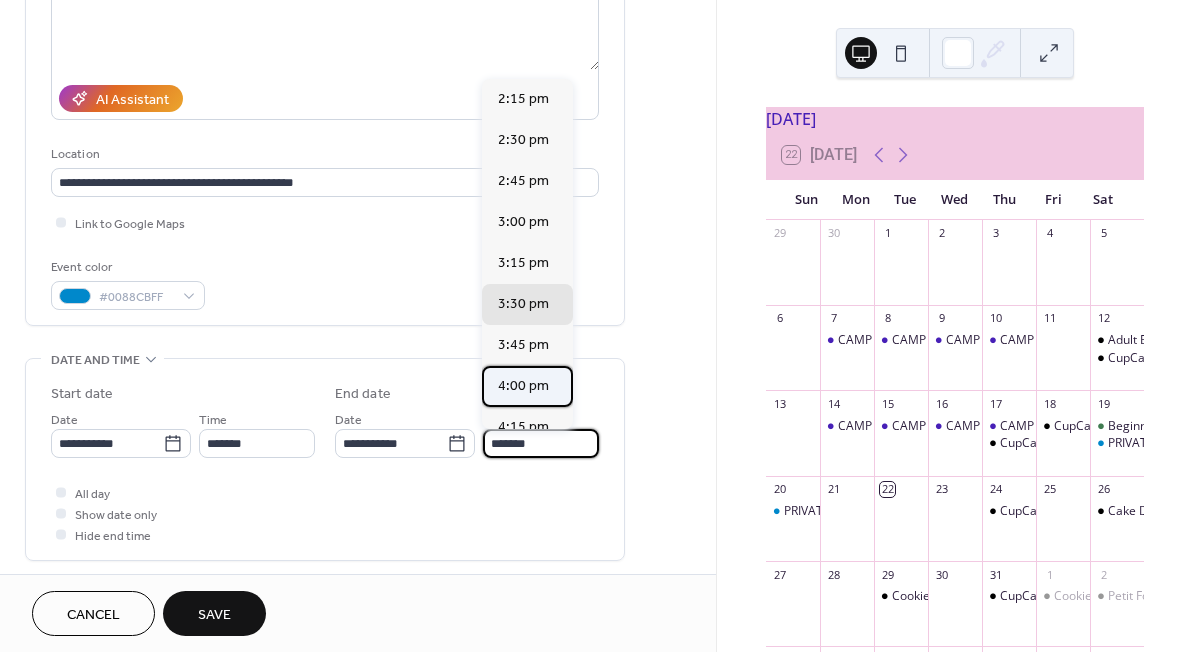 click on "4:00 pm" at bounding box center (527, 386) 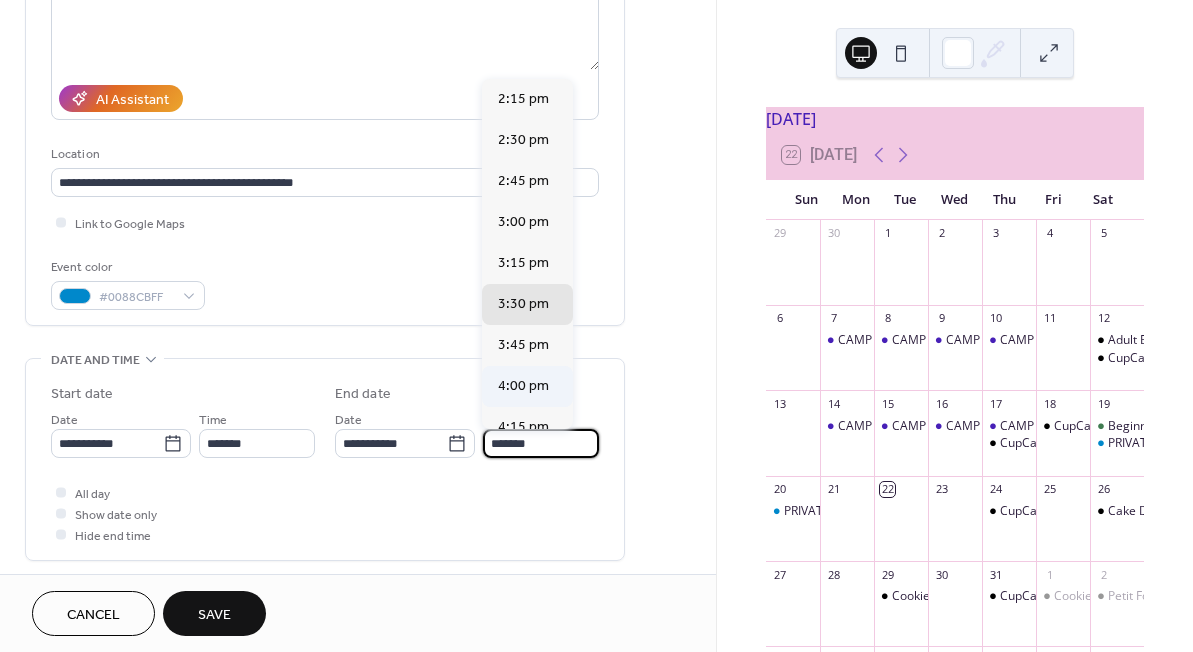 type on "*******" 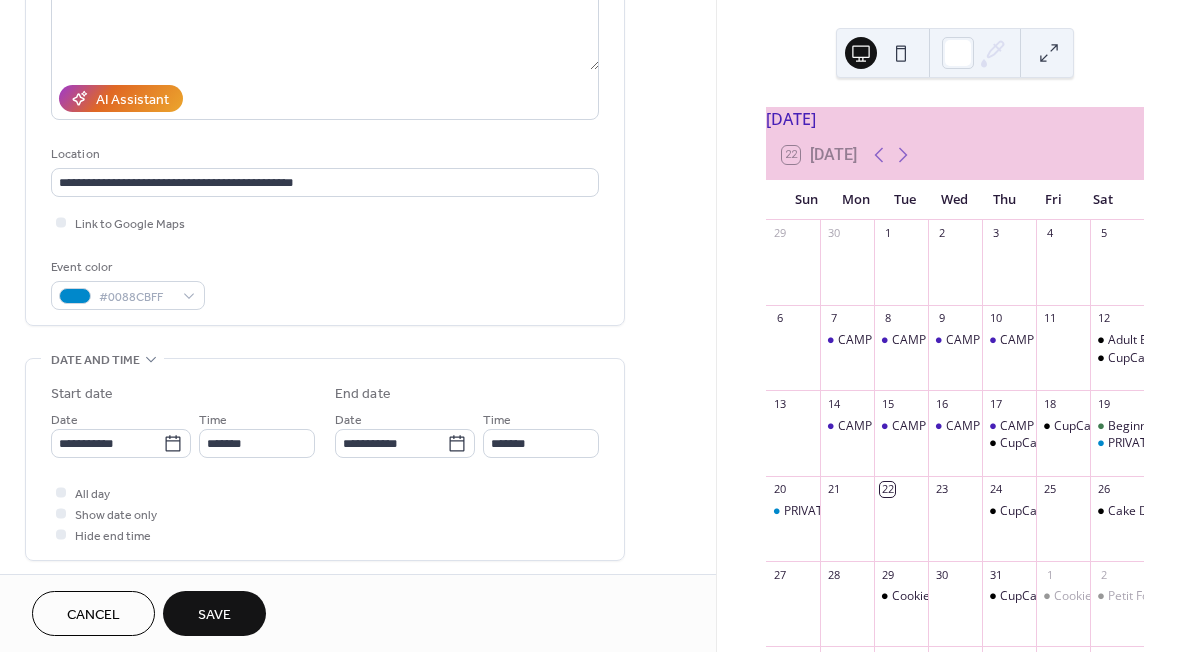 click on "Save" at bounding box center (214, 615) 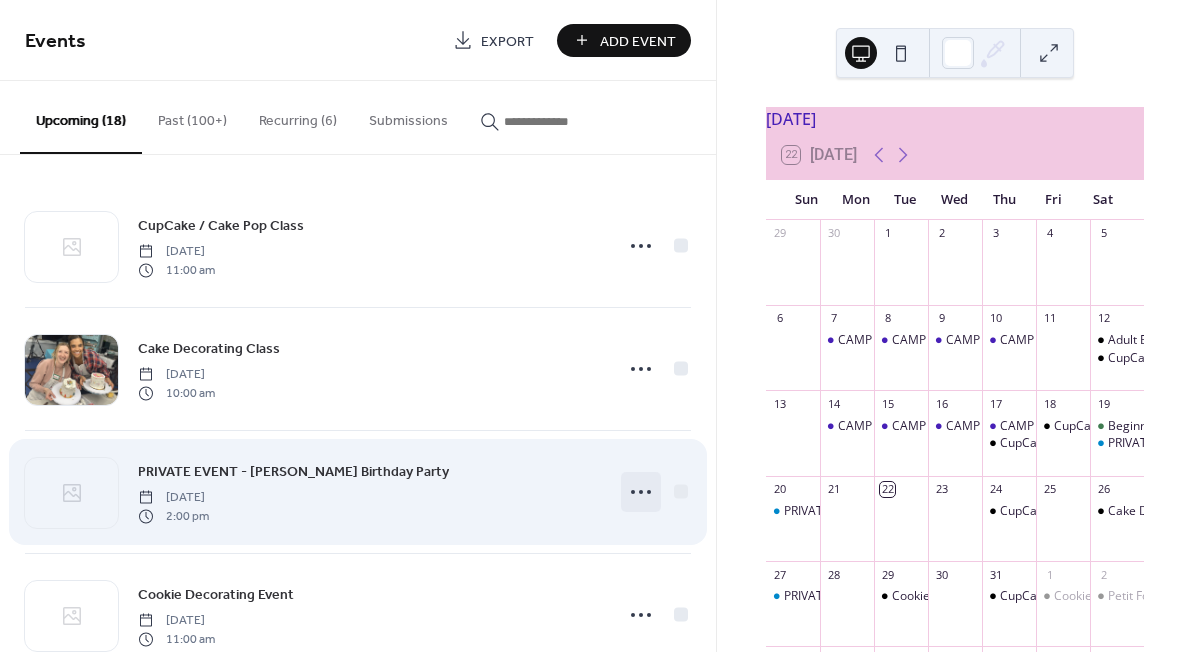 click 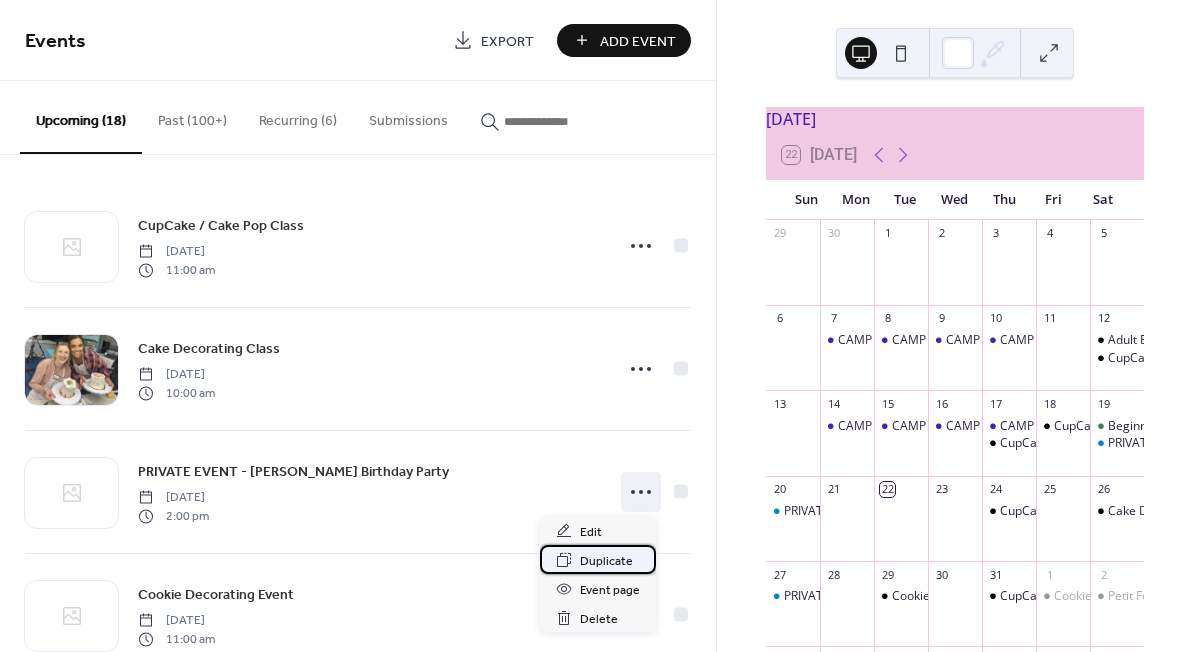 click on "Duplicate" at bounding box center [606, 561] 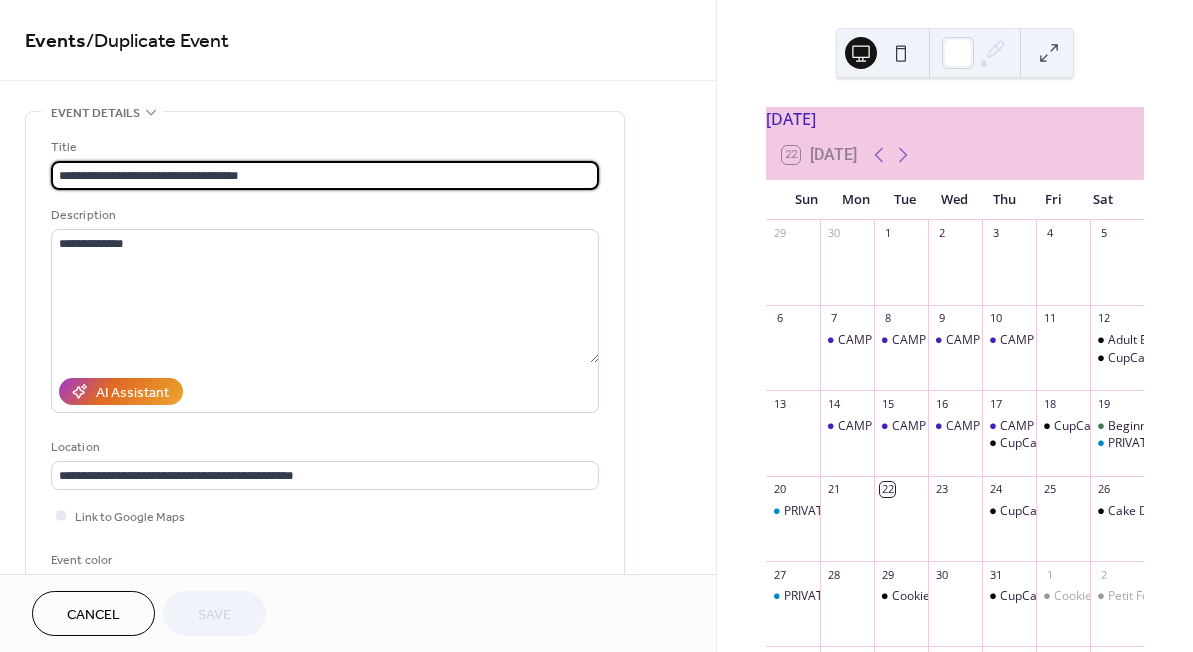 click on "**********" at bounding box center (325, 175) 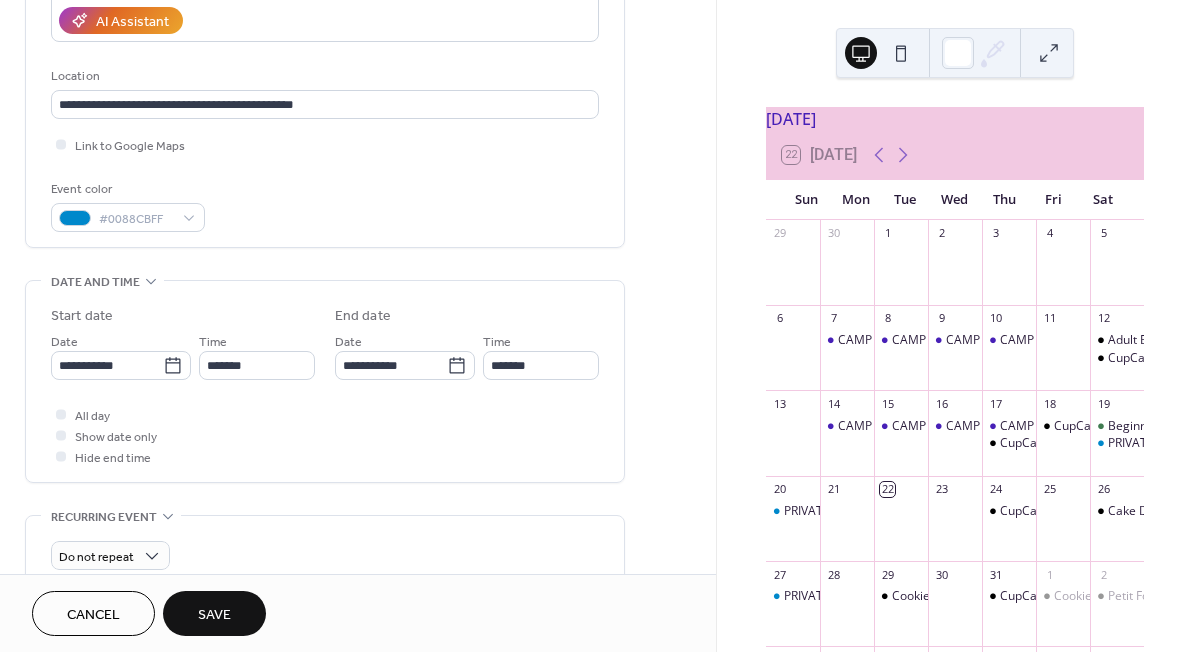 scroll, scrollTop: 367, scrollLeft: 0, axis: vertical 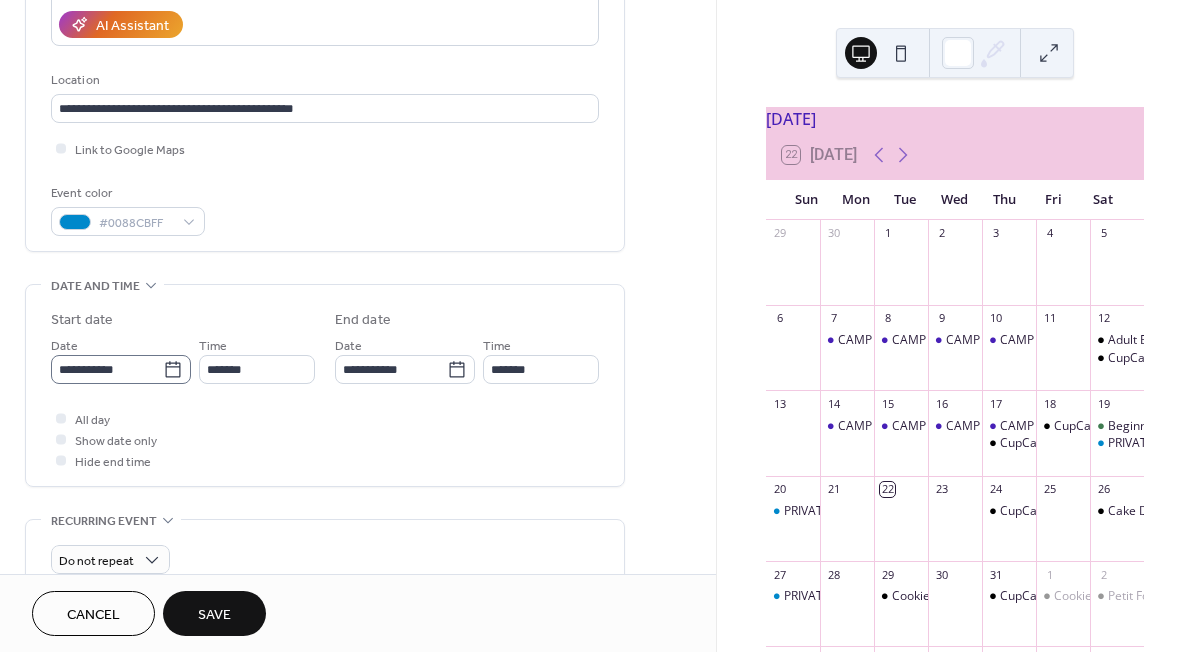 type on "**********" 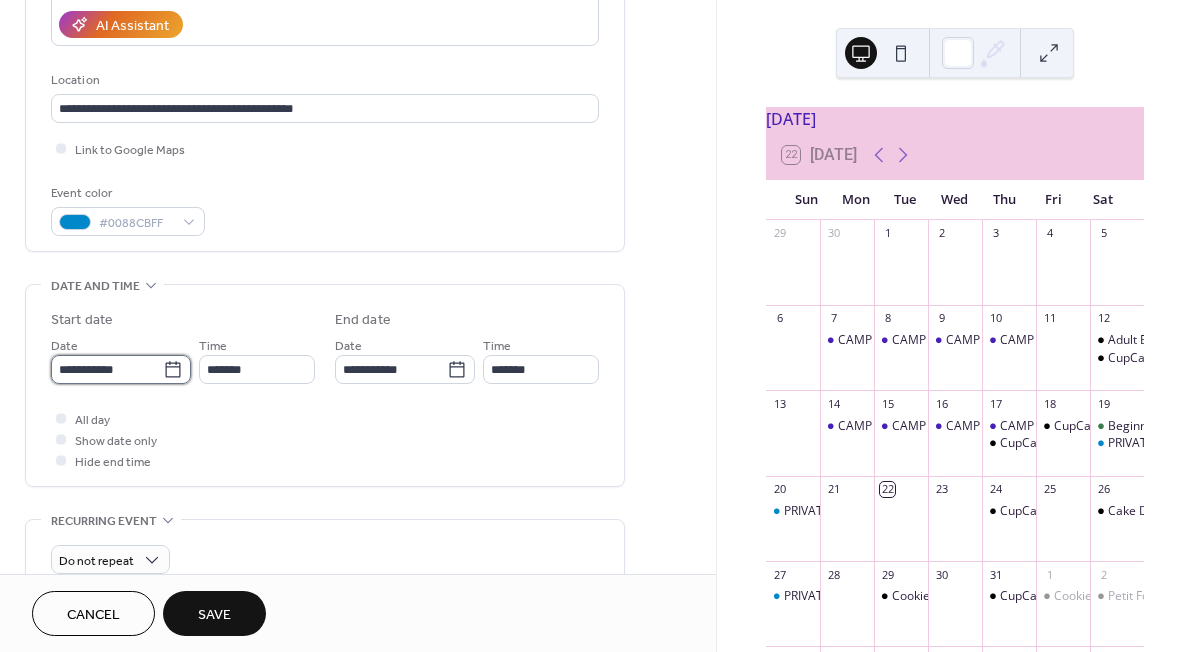 click on "**********" at bounding box center [107, 369] 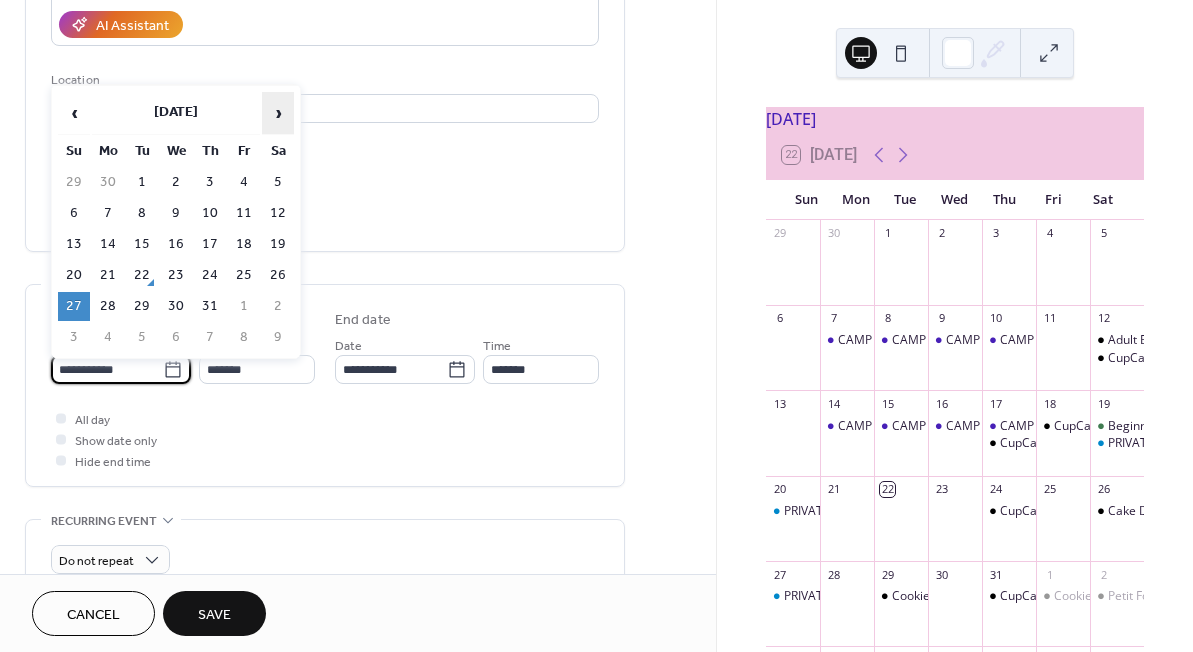 click on "›" at bounding box center [278, 113] 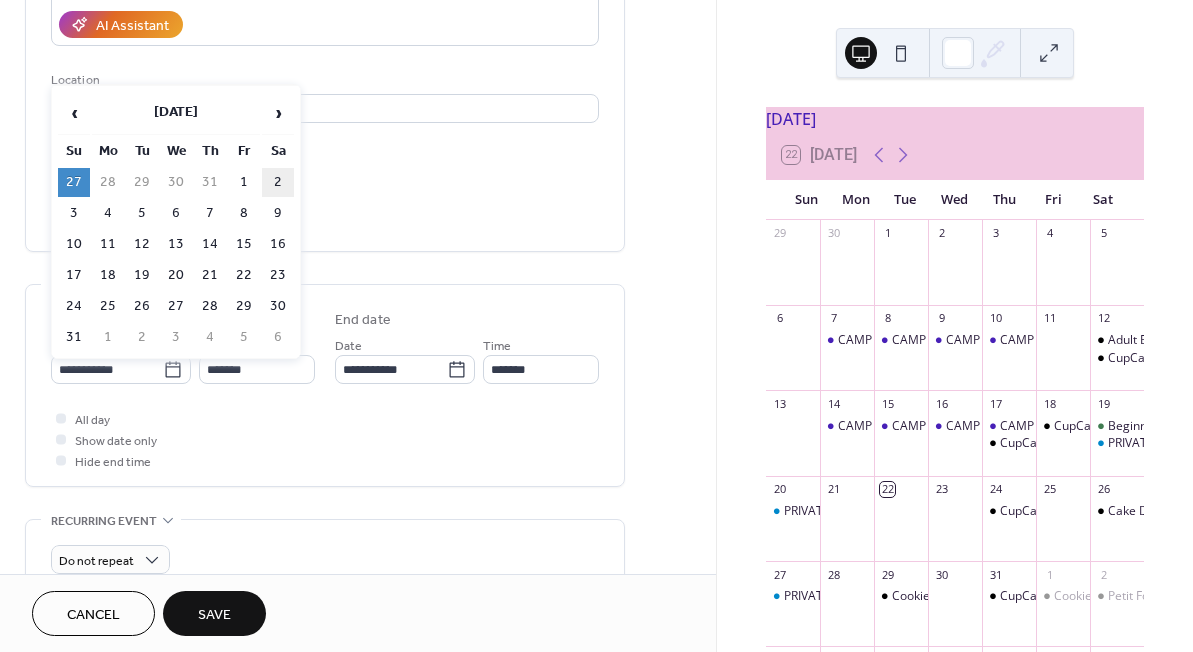 click on "2" at bounding box center (278, 182) 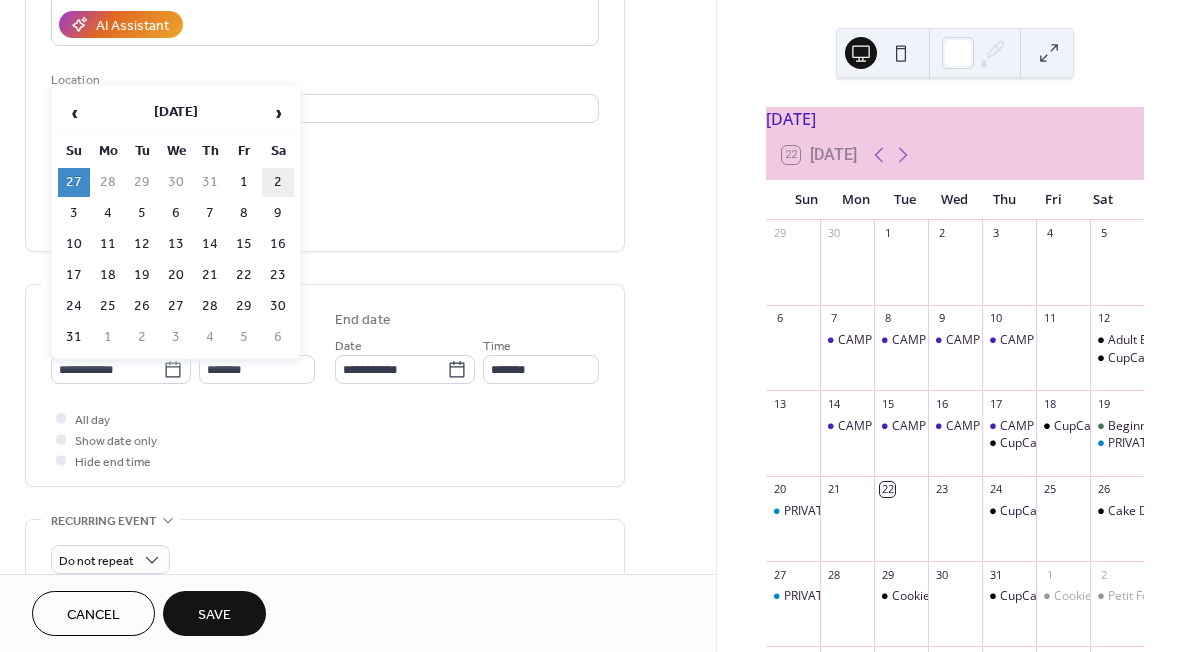 type on "**********" 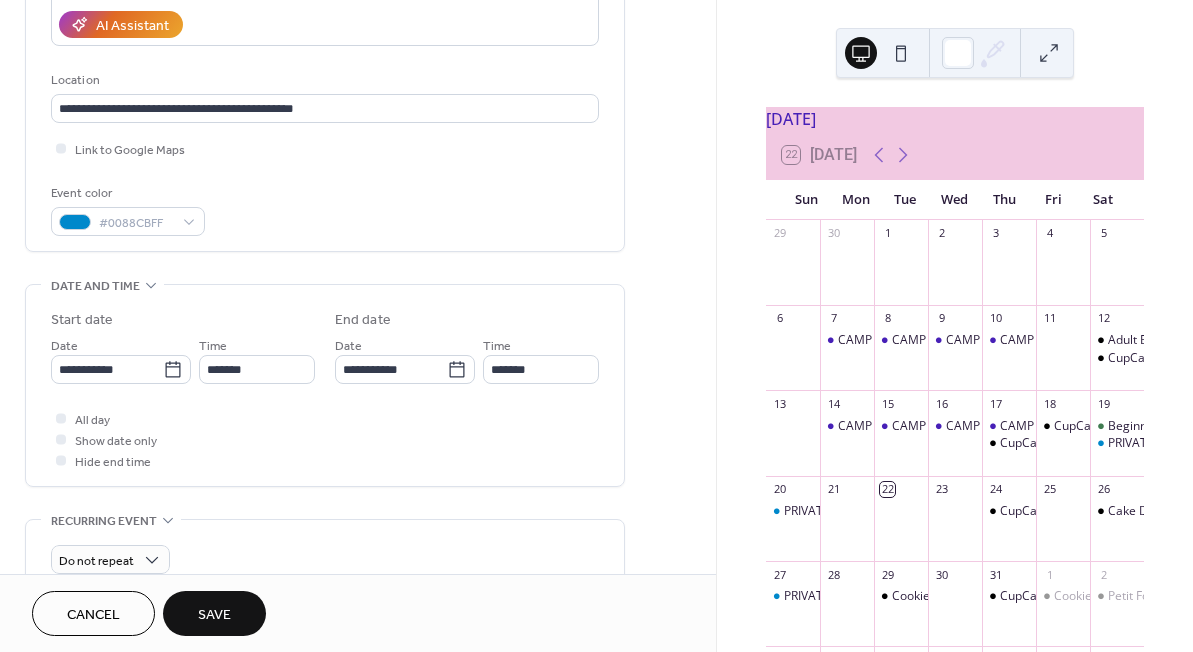 click on "Save" at bounding box center [214, 615] 